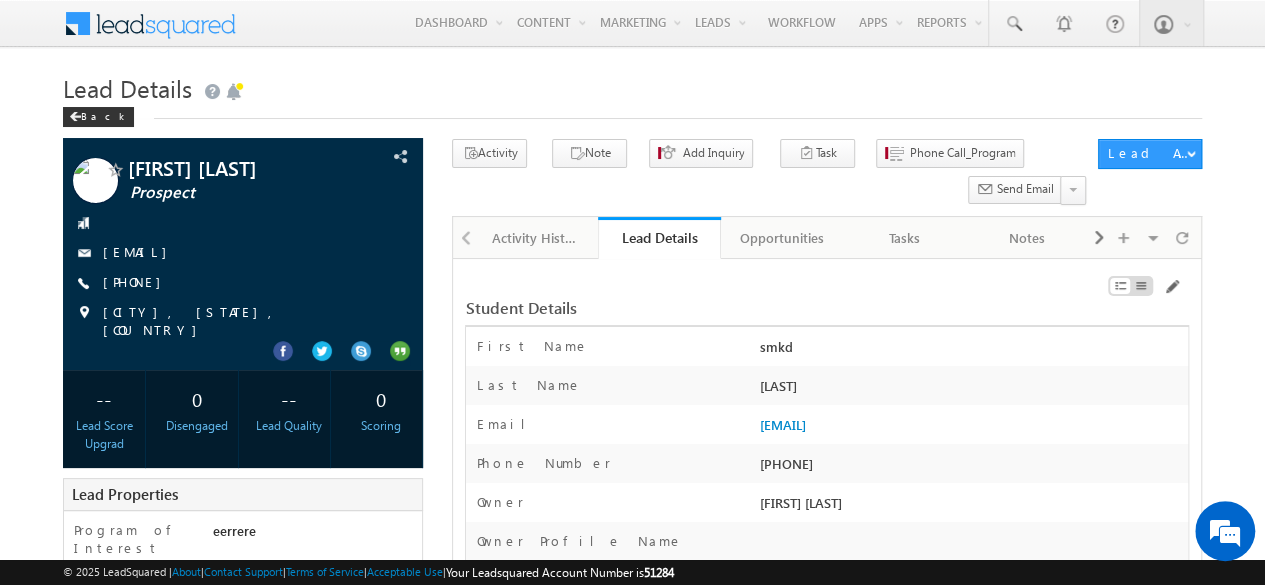 scroll, scrollTop: 0, scrollLeft: 0, axis: both 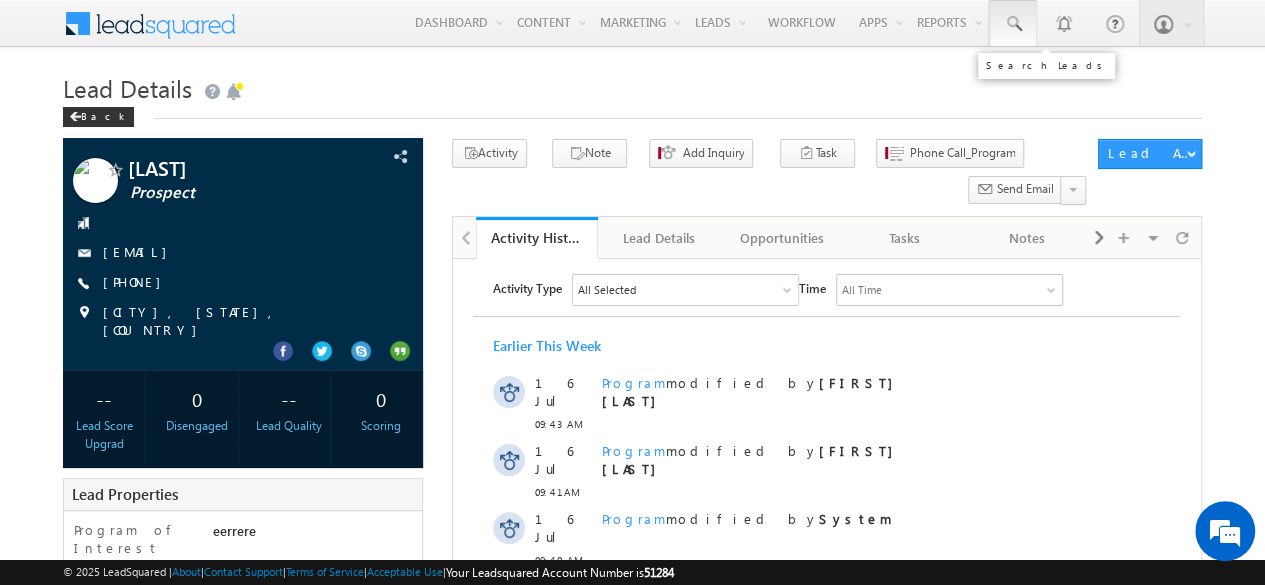 click at bounding box center (1013, 24) 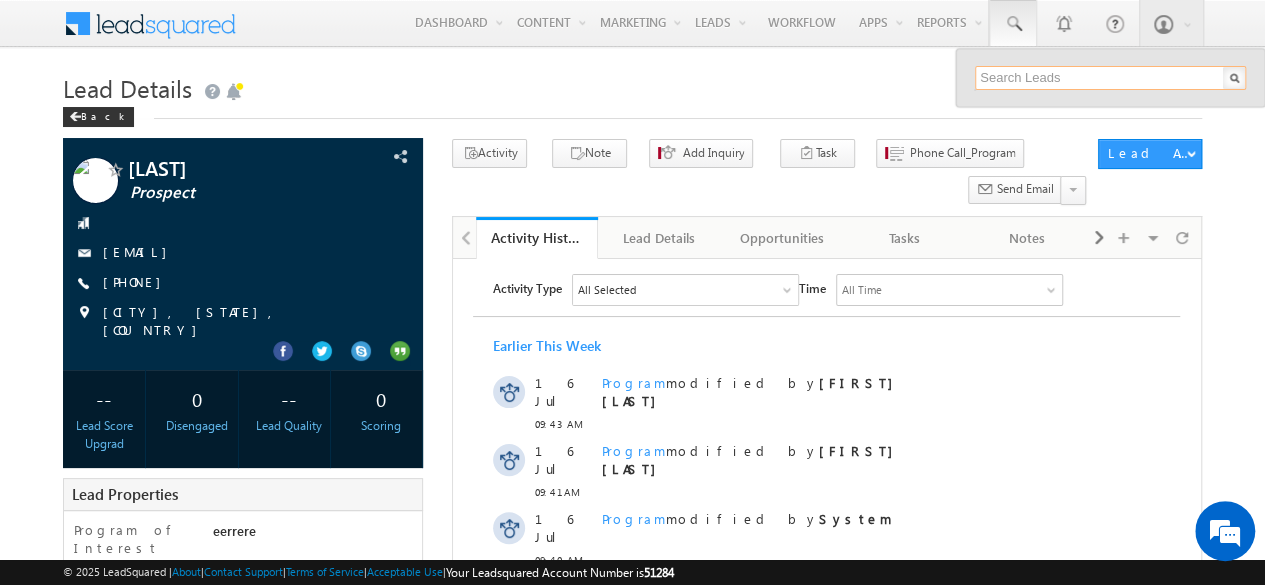 paste on "8984774744" 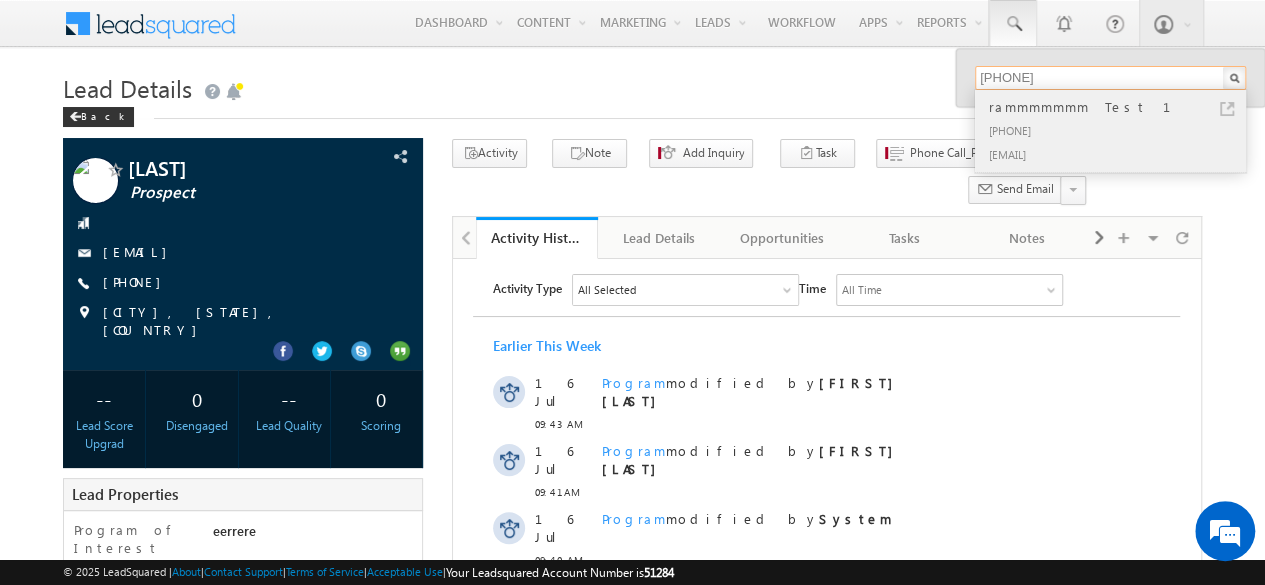 type on "8984774744" 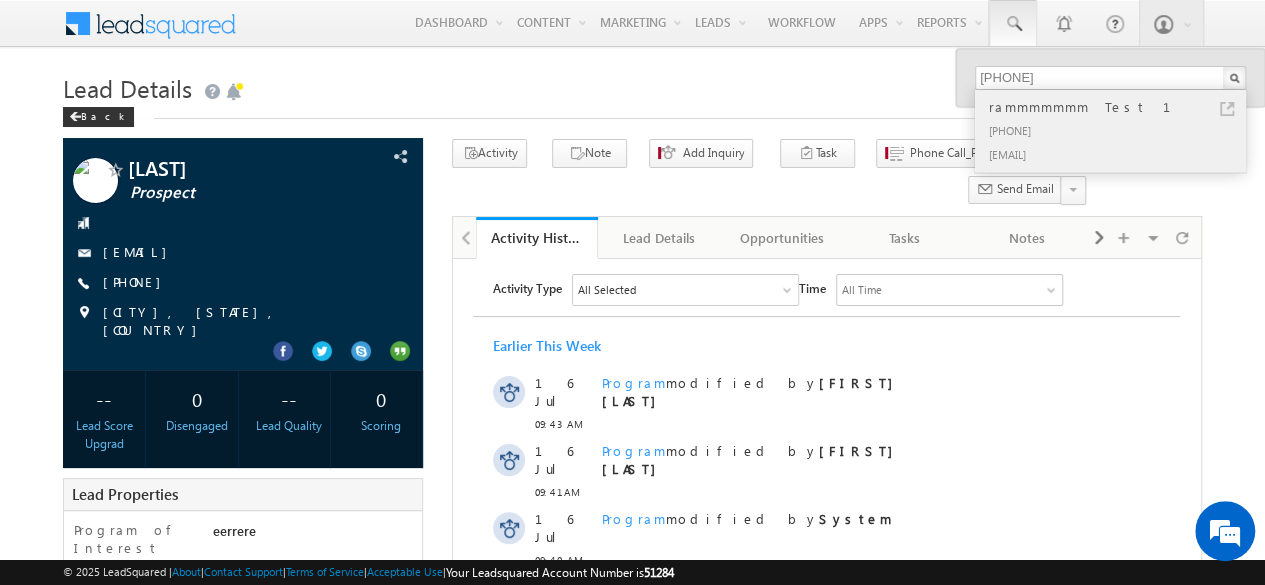 click on "+91-8984774744" at bounding box center [1119, 130] 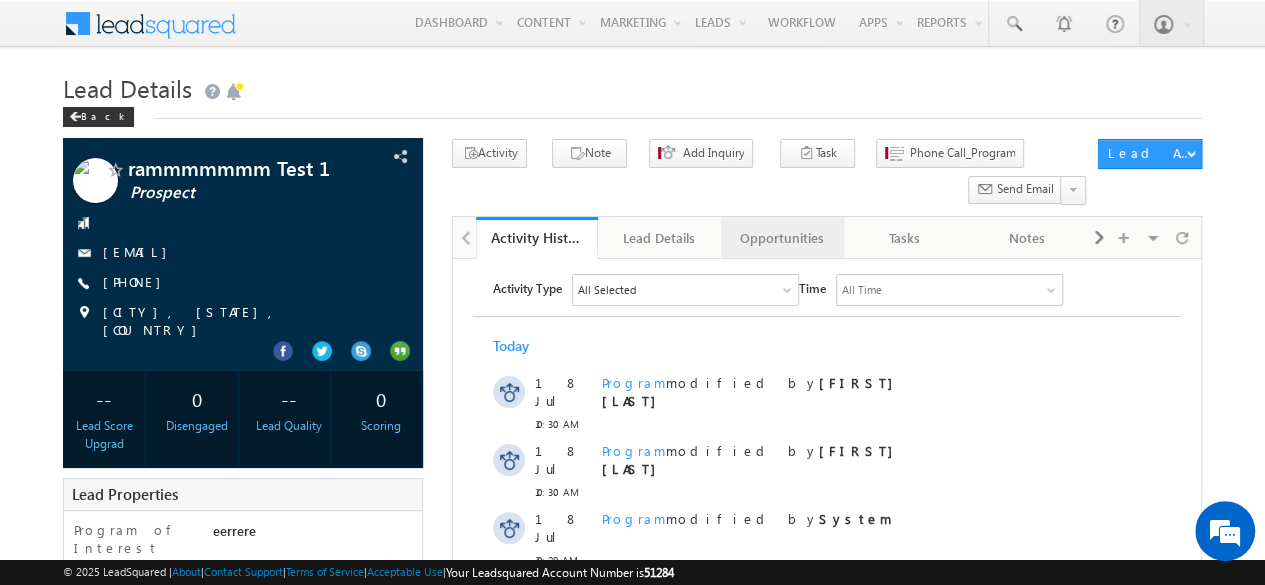 scroll, scrollTop: 0, scrollLeft: 0, axis: both 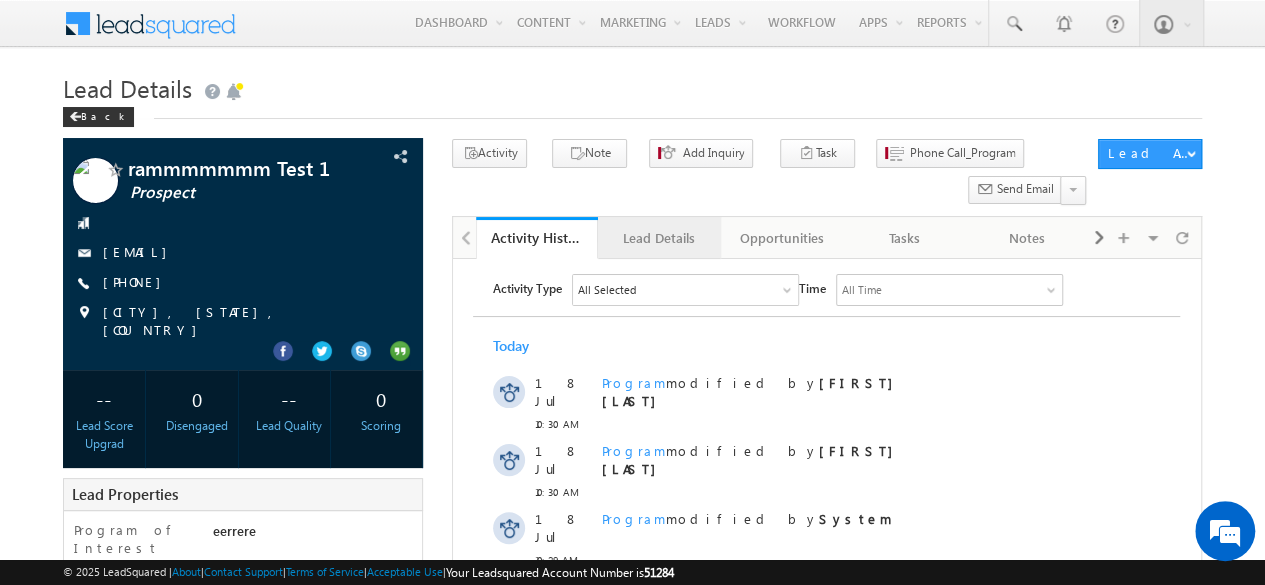 click on "Lead Details" at bounding box center (658, 238) 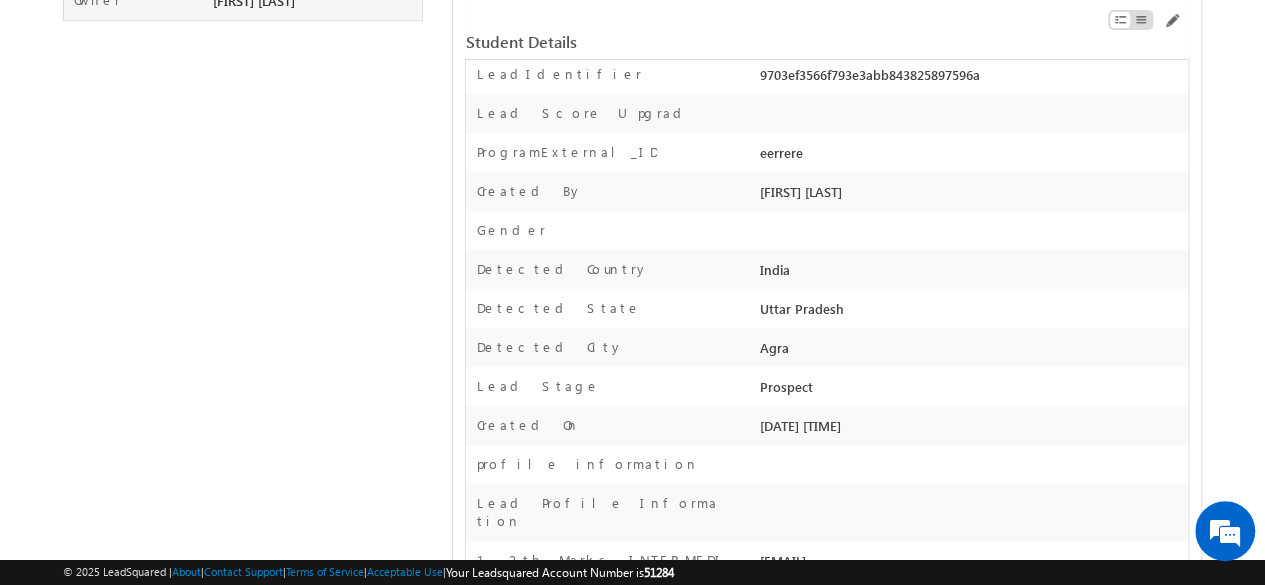 scroll, scrollTop: 685, scrollLeft: 0, axis: vertical 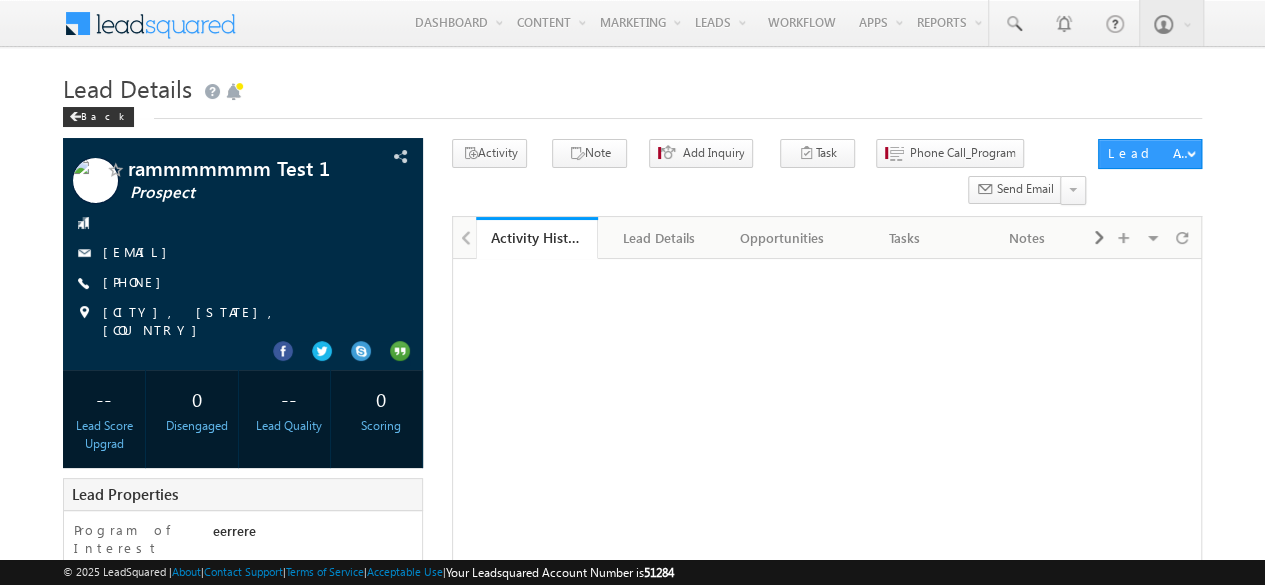 click on "Activity History" at bounding box center (537, 237) 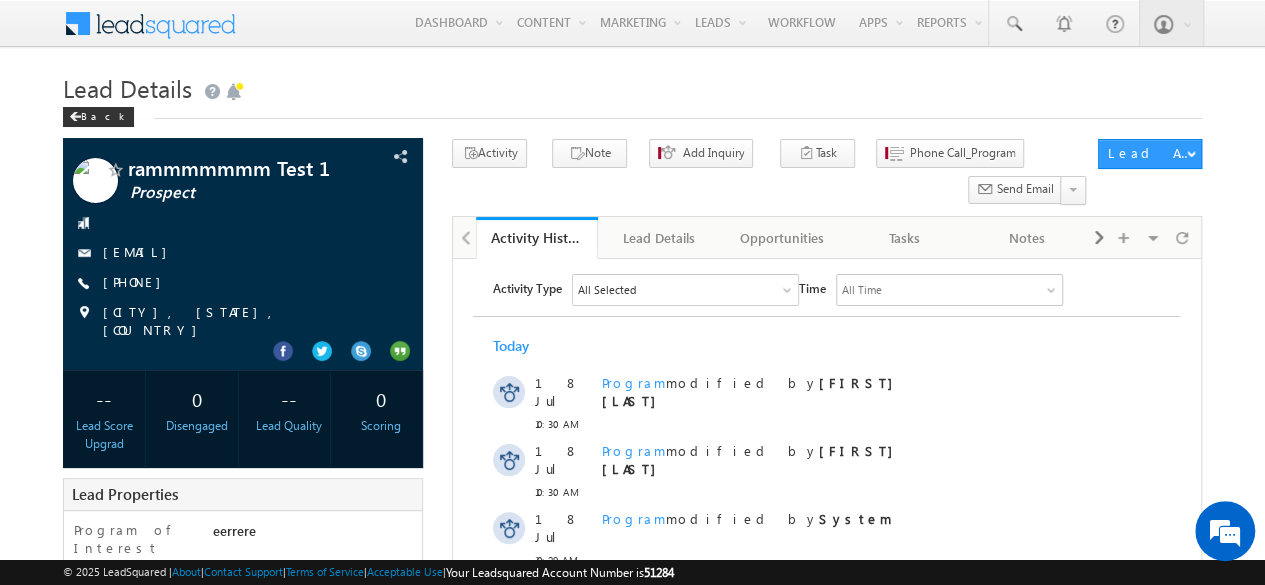 scroll, scrollTop: 0, scrollLeft: 0, axis: both 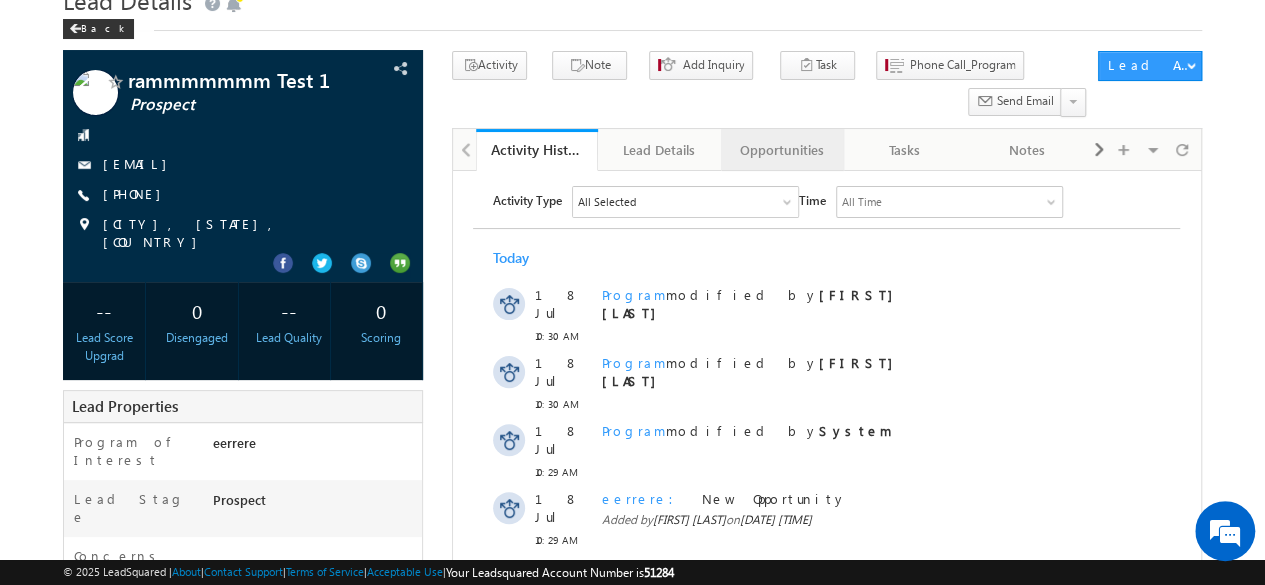click on "Opportunities" at bounding box center (781, 150) 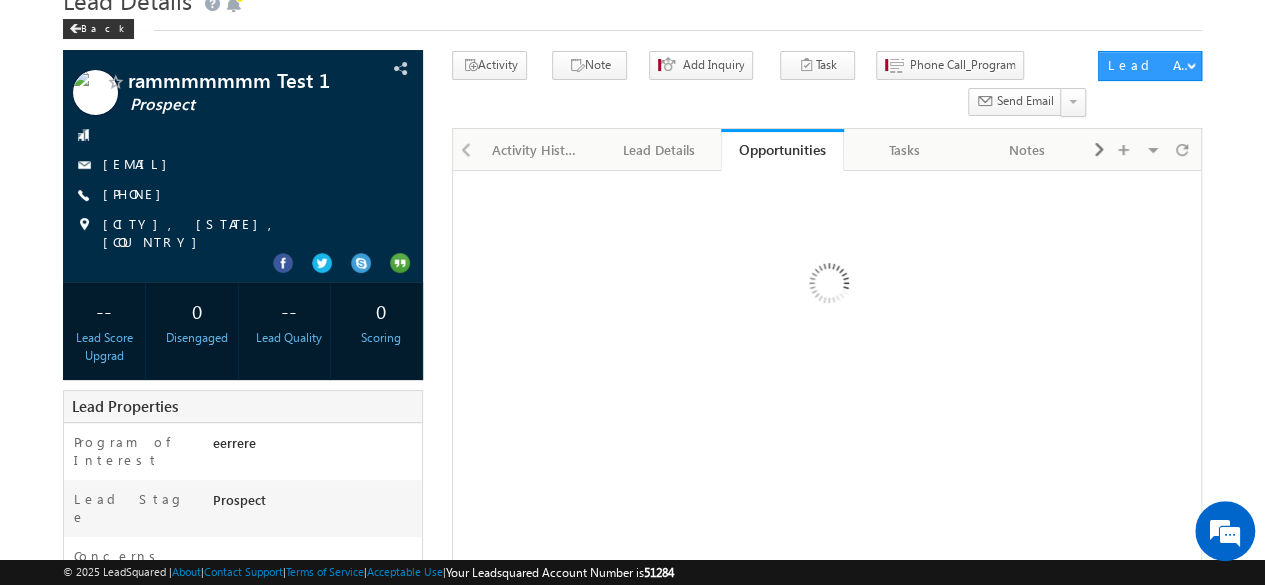 scroll, scrollTop: 0, scrollLeft: 0, axis: both 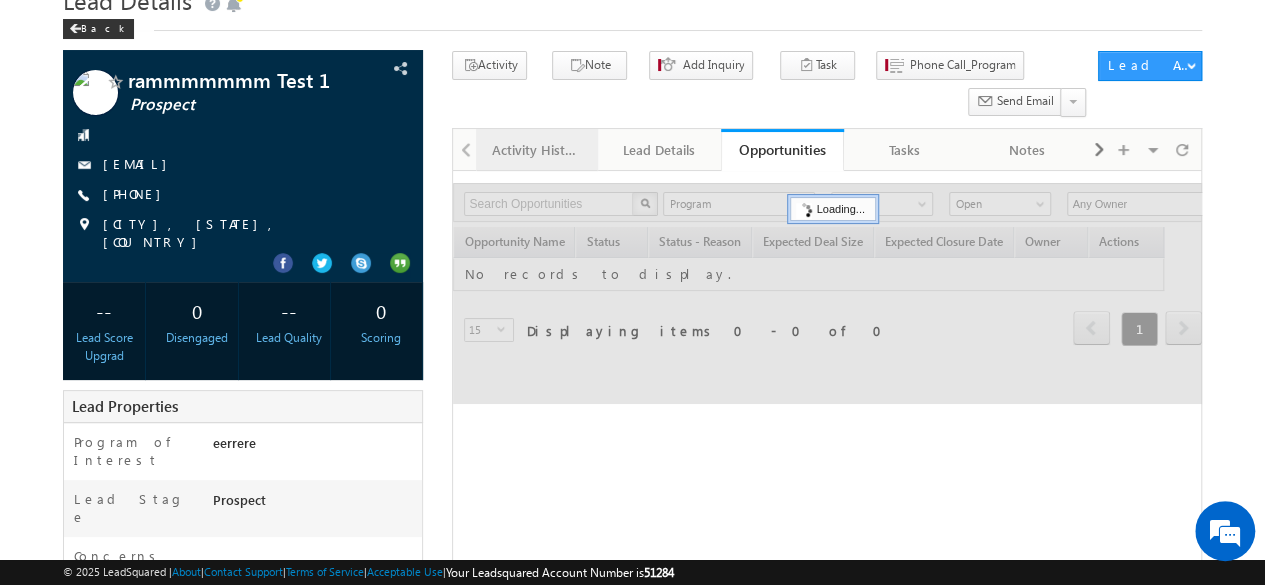 click on "Activity History" at bounding box center [536, 150] 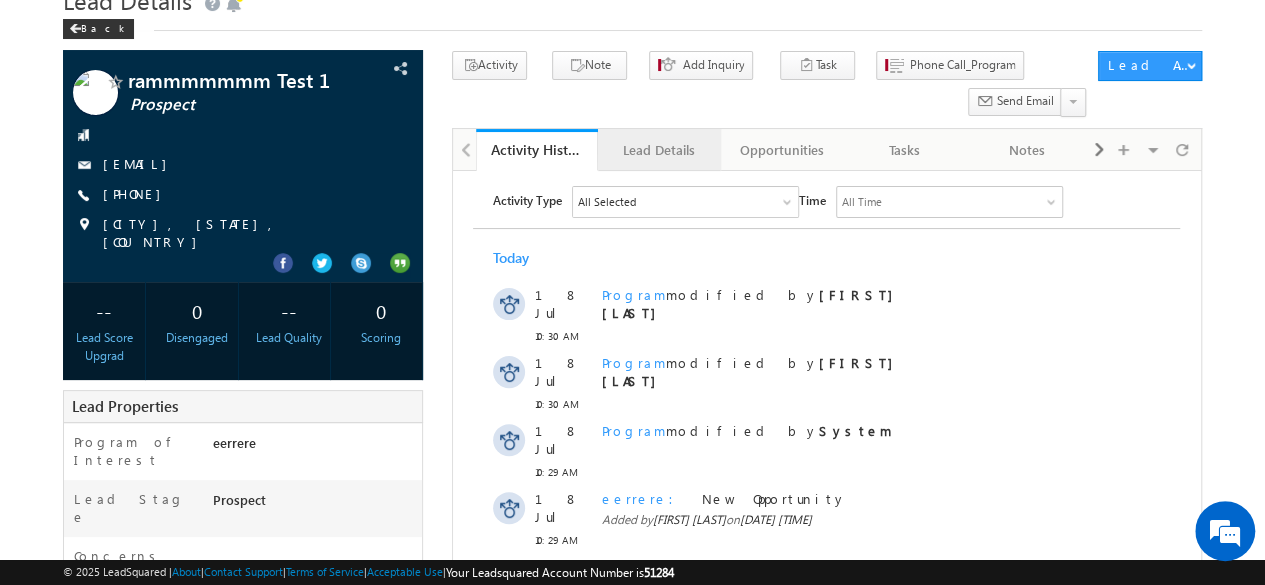 click on "Lead Details" at bounding box center (658, 150) 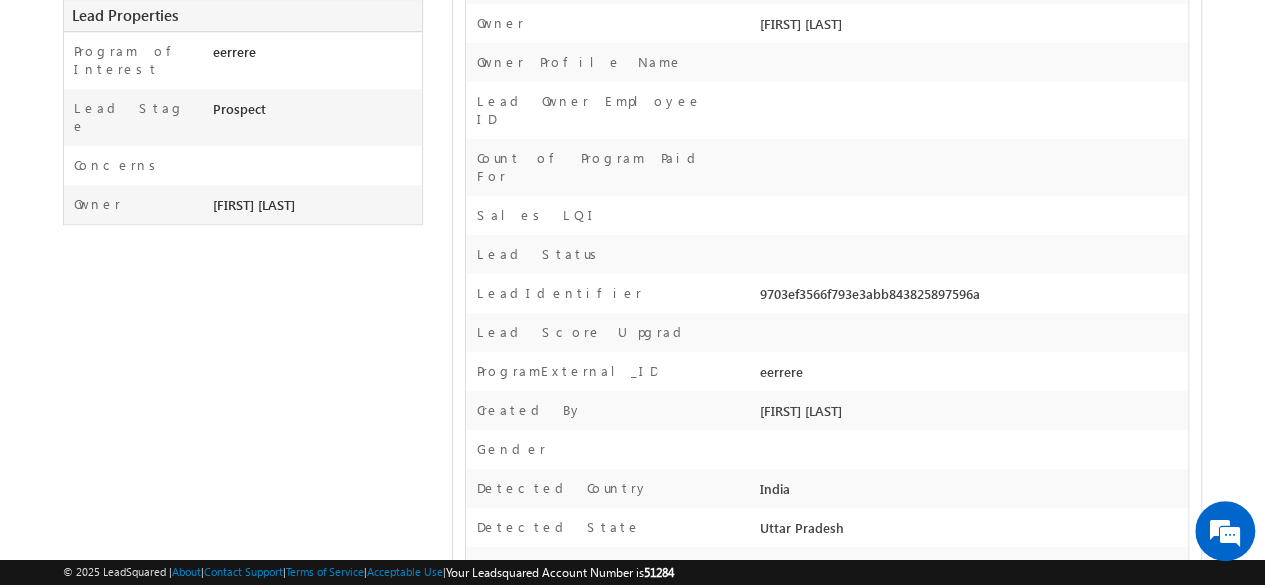 scroll, scrollTop: 0, scrollLeft: 0, axis: both 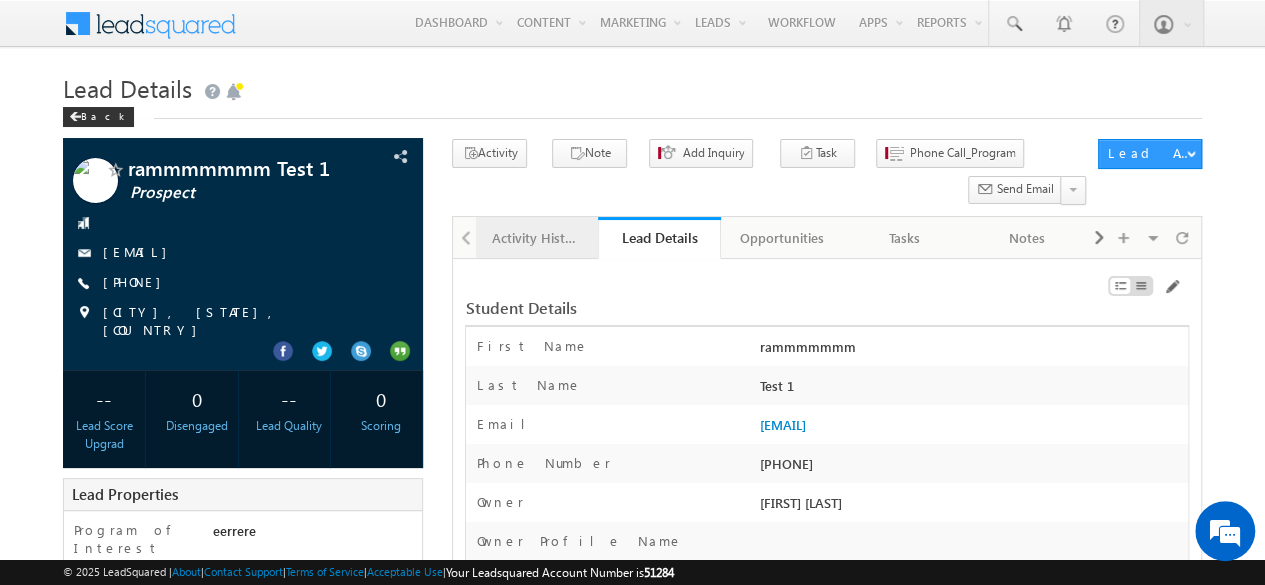 click on "Activity History" at bounding box center (536, 238) 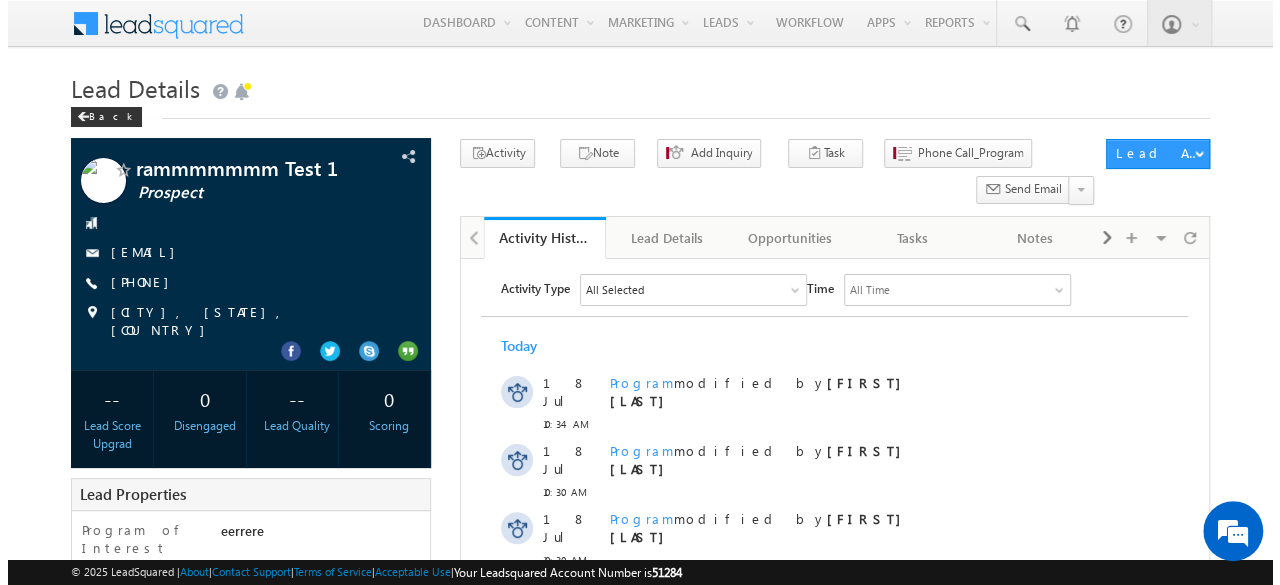 scroll, scrollTop: 0, scrollLeft: 0, axis: both 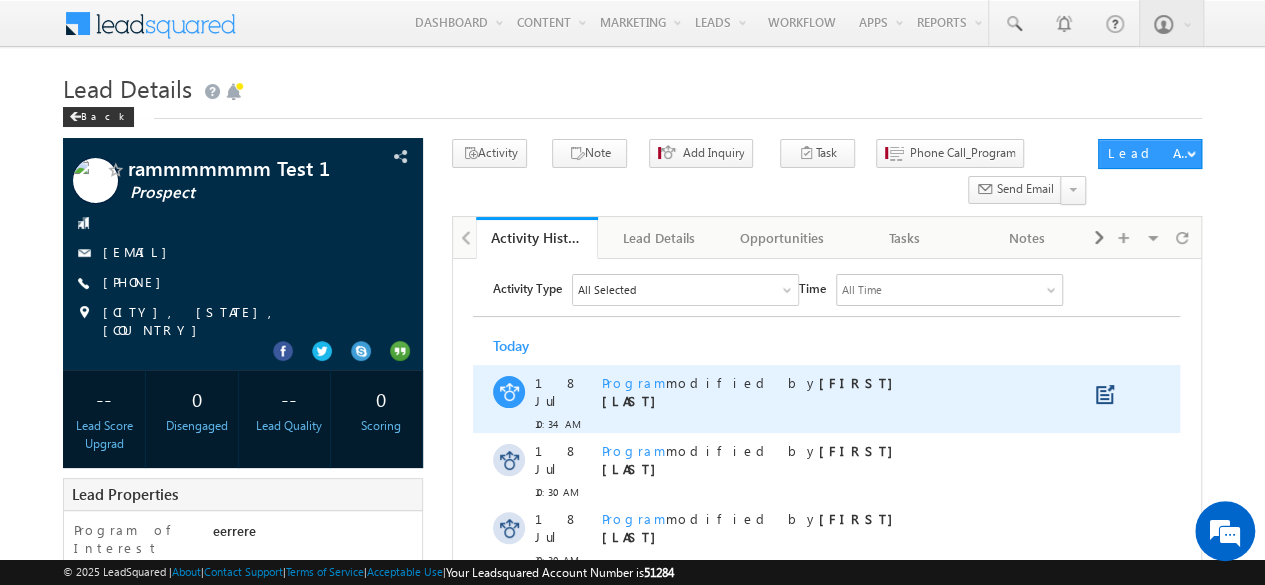 click on "Program" at bounding box center (634, 382) 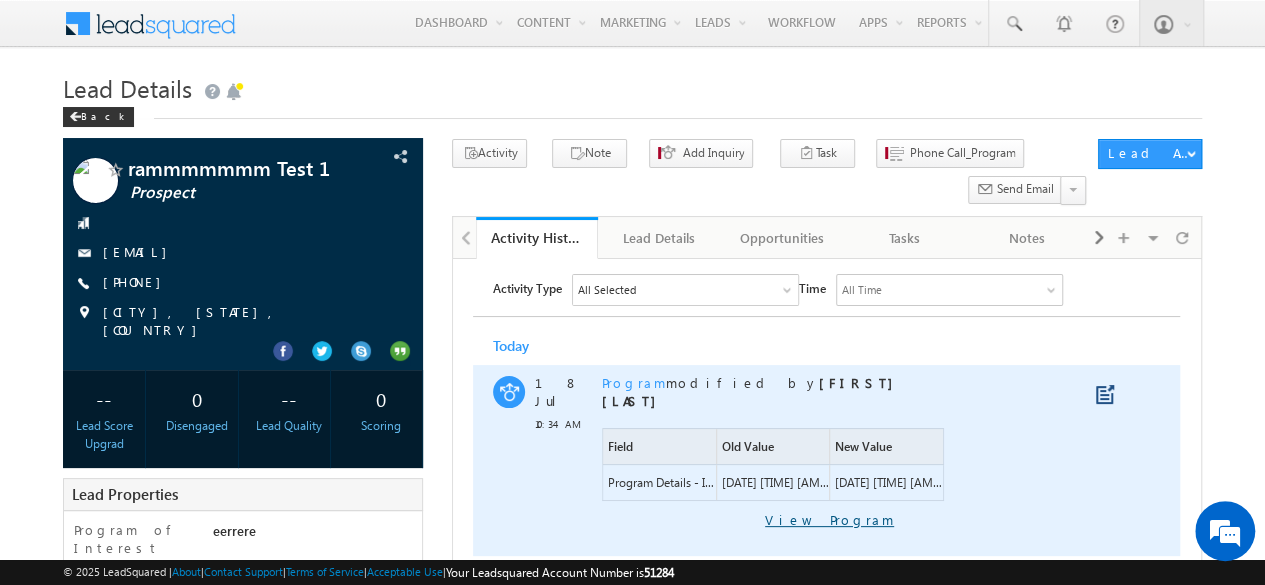 click on "View Program" at bounding box center (748, 520) 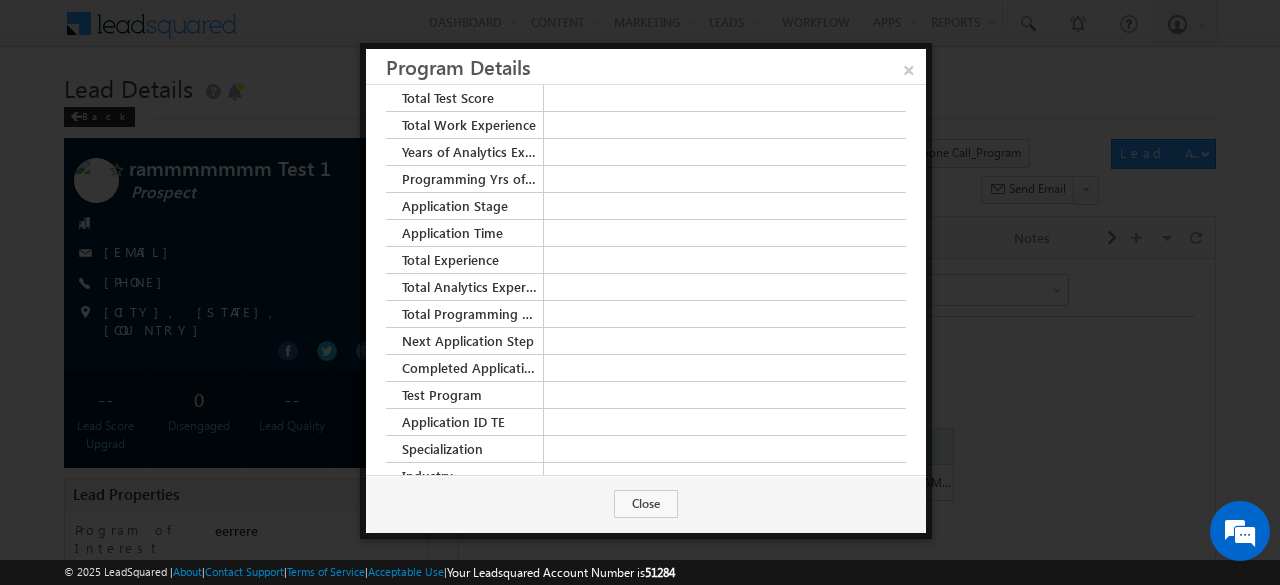 scroll, scrollTop: 1318, scrollLeft: 0, axis: vertical 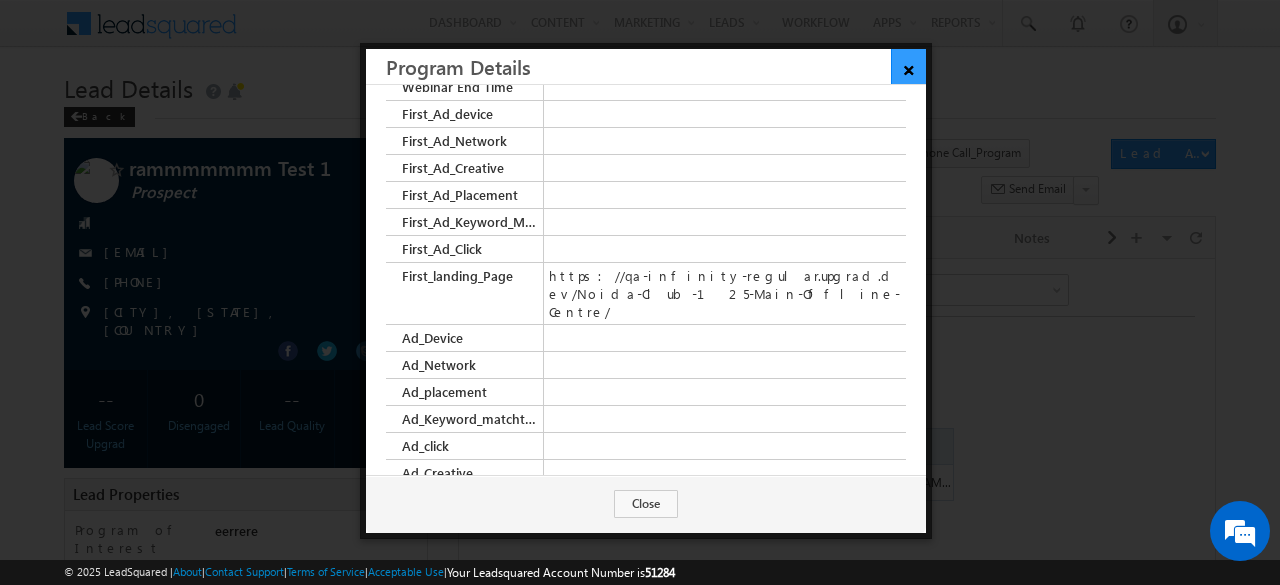 click on "×" at bounding box center [908, 66] 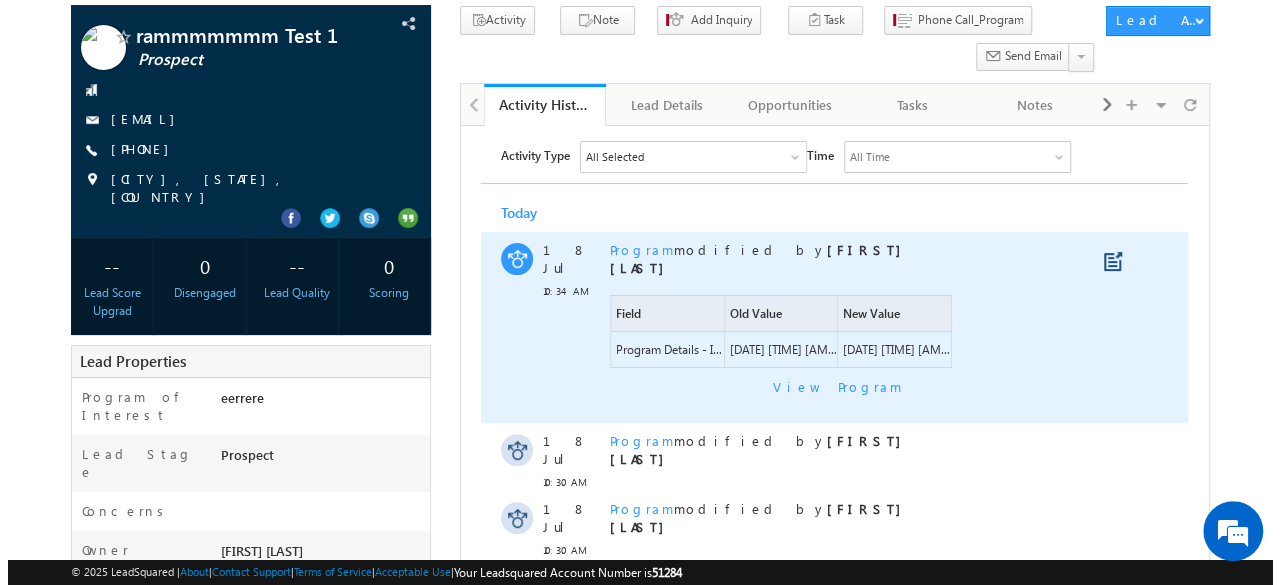 scroll, scrollTop: 134, scrollLeft: 0, axis: vertical 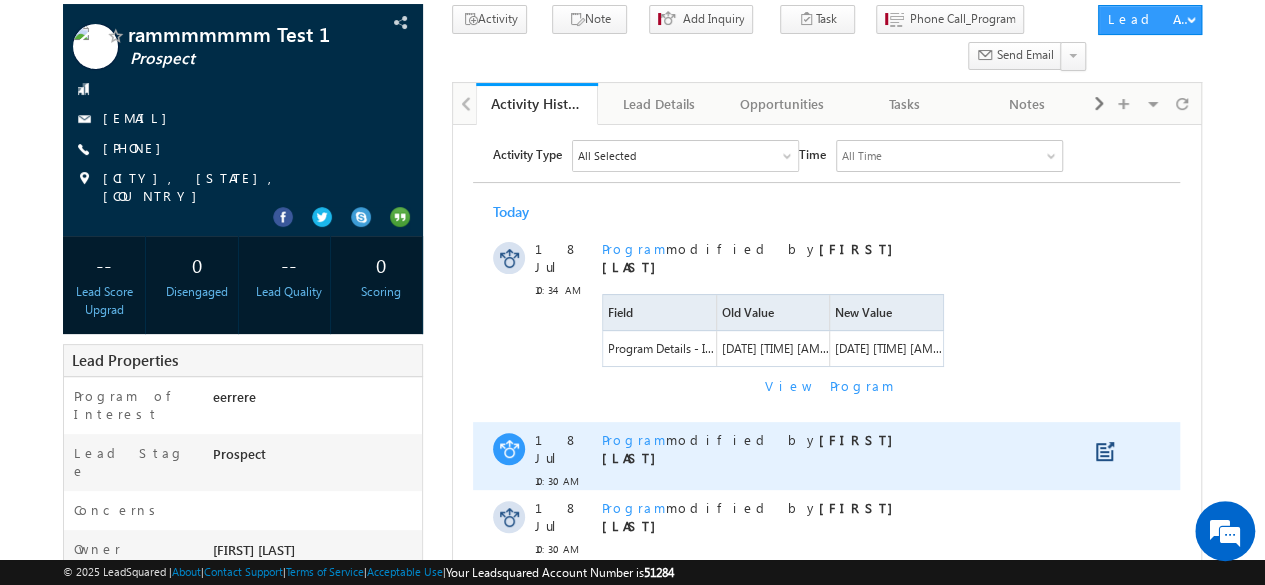 click on "Program" at bounding box center [634, 439] 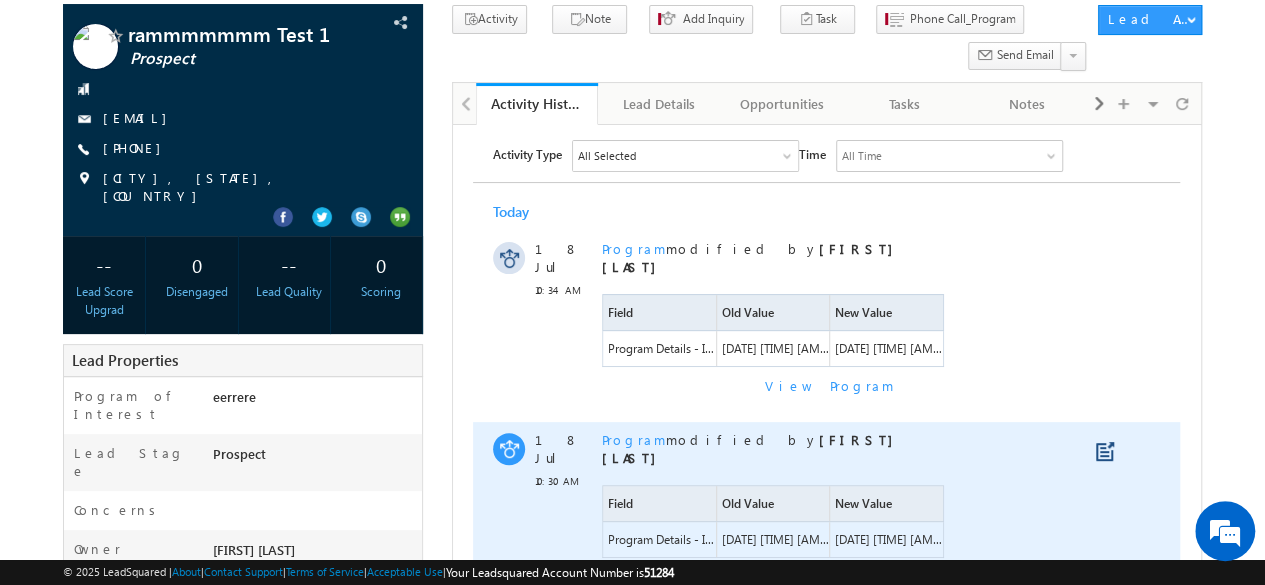 click on "View Program" at bounding box center (748, 577) 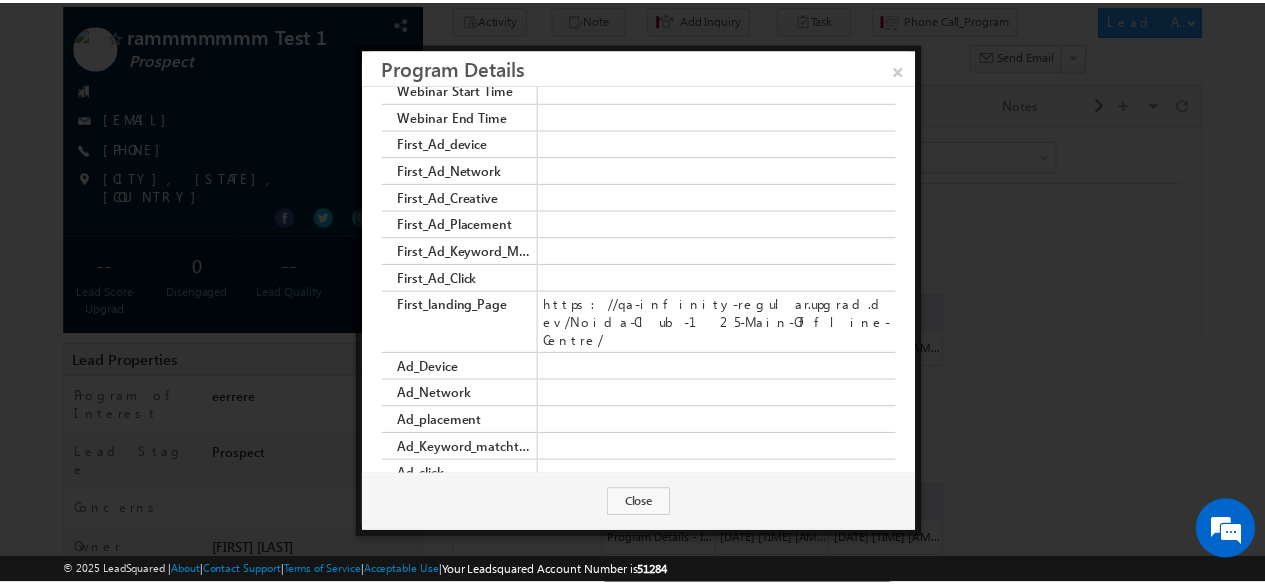scroll, scrollTop: 5211, scrollLeft: 0, axis: vertical 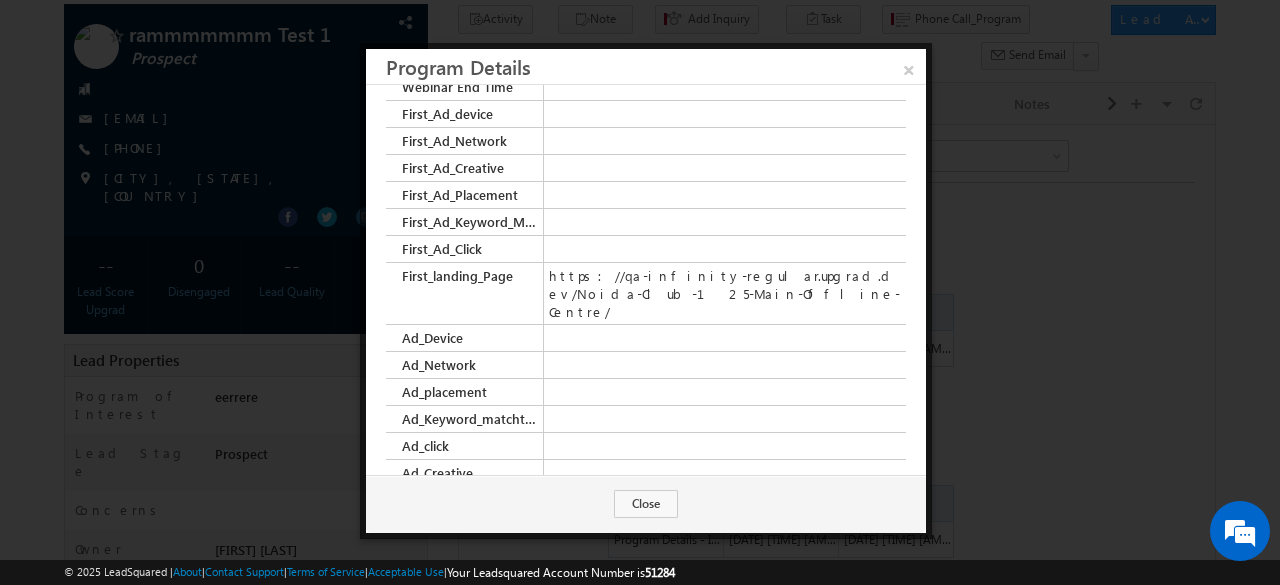 click at bounding box center (640, 292) 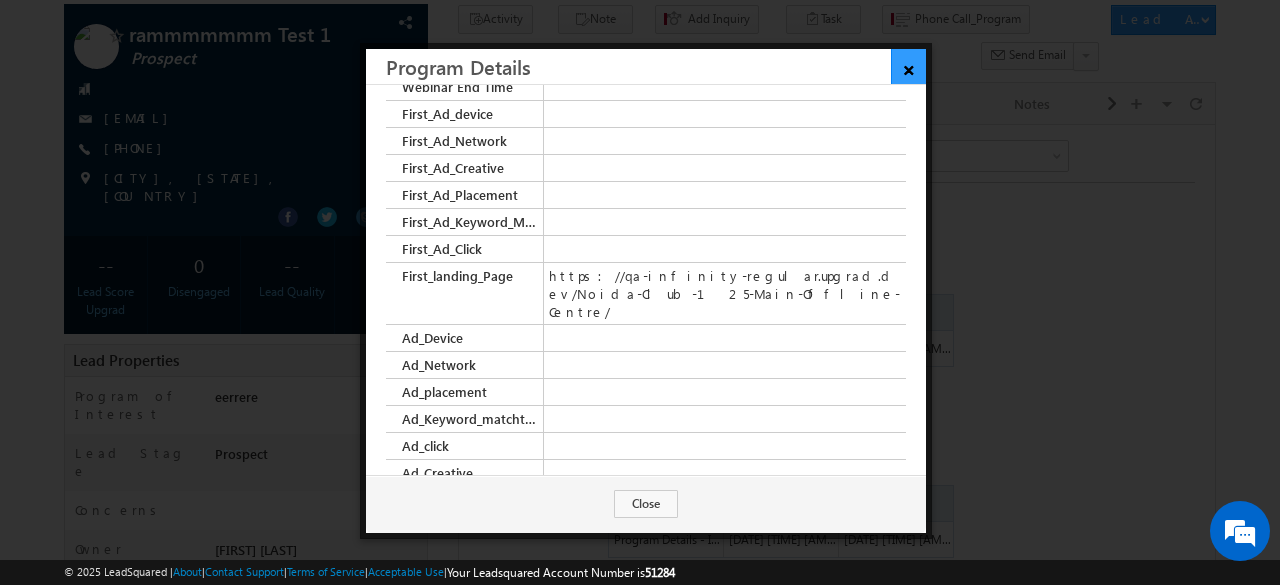 click on "×" at bounding box center [908, 66] 